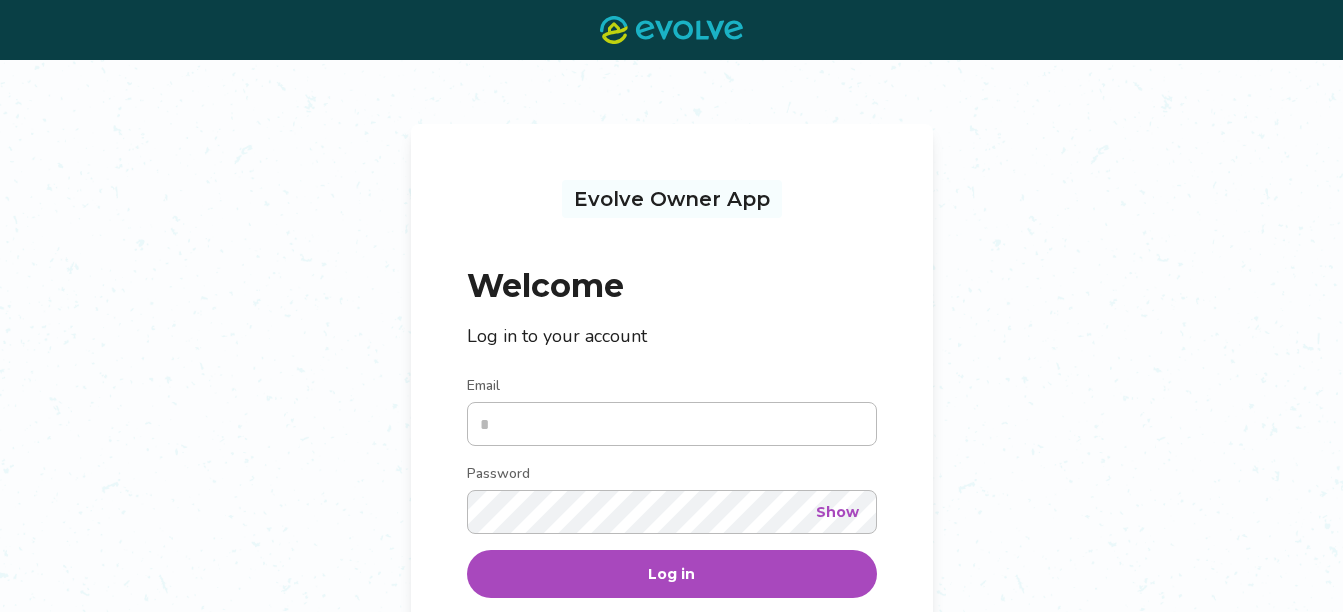 scroll, scrollTop: 0, scrollLeft: 0, axis: both 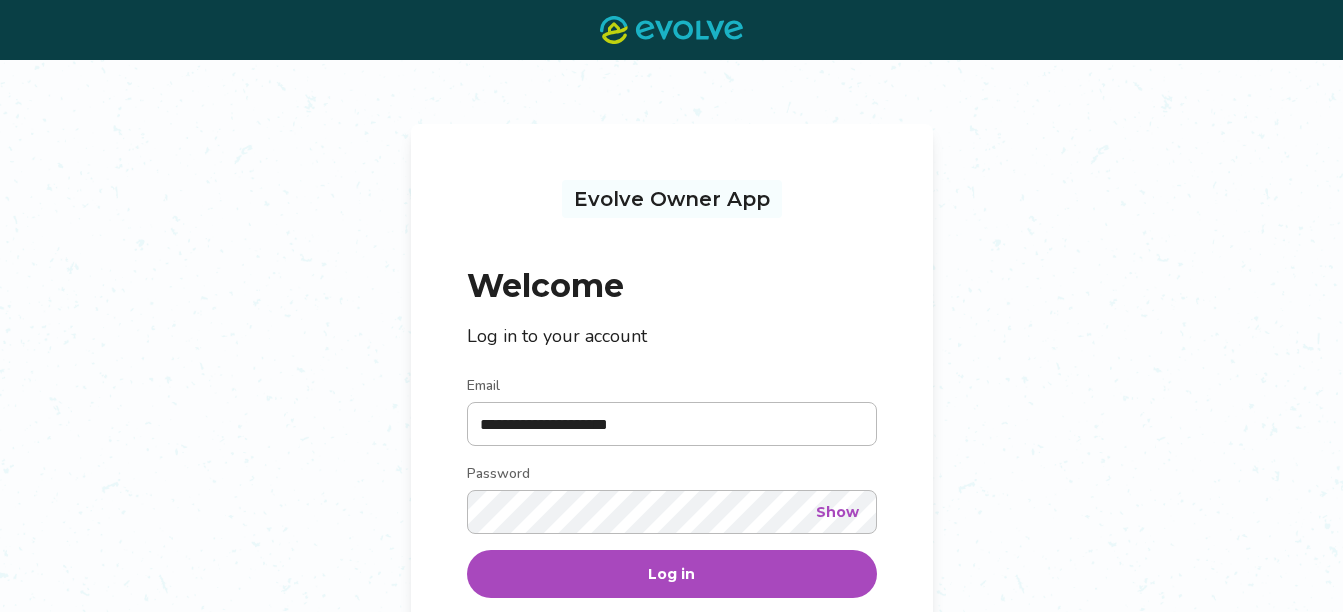 click on "Log in" at bounding box center (672, 574) 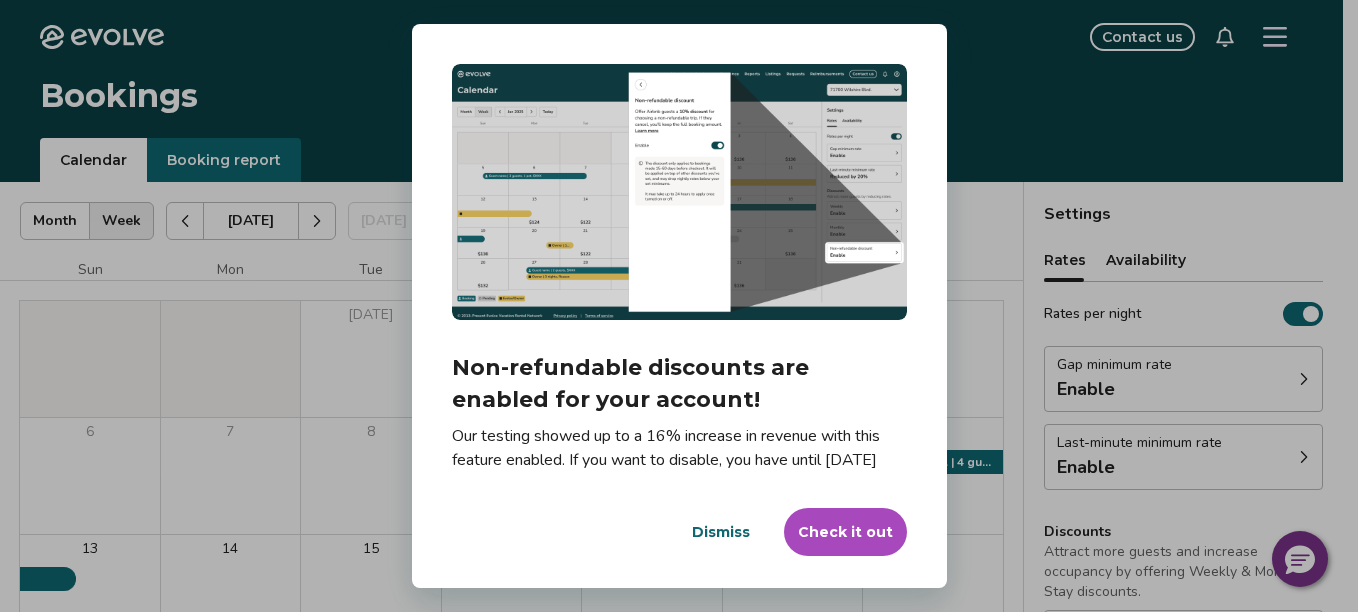 click on "Check it out" at bounding box center (845, 532) 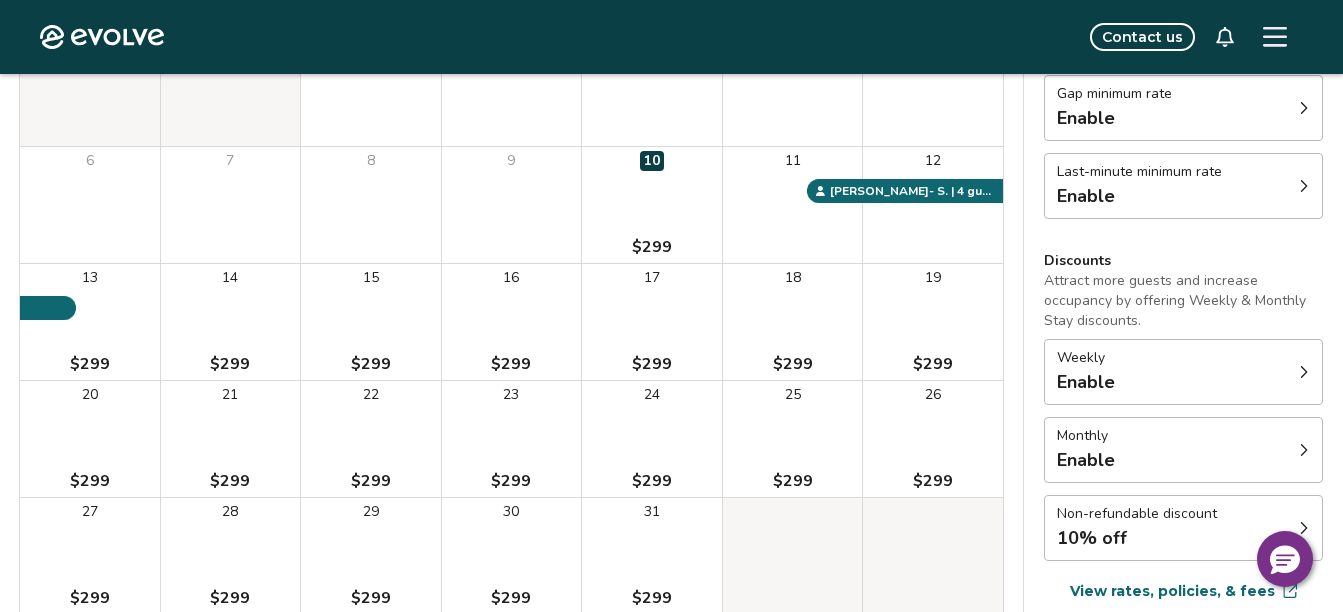 scroll, scrollTop: 300, scrollLeft: 0, axis: vertical 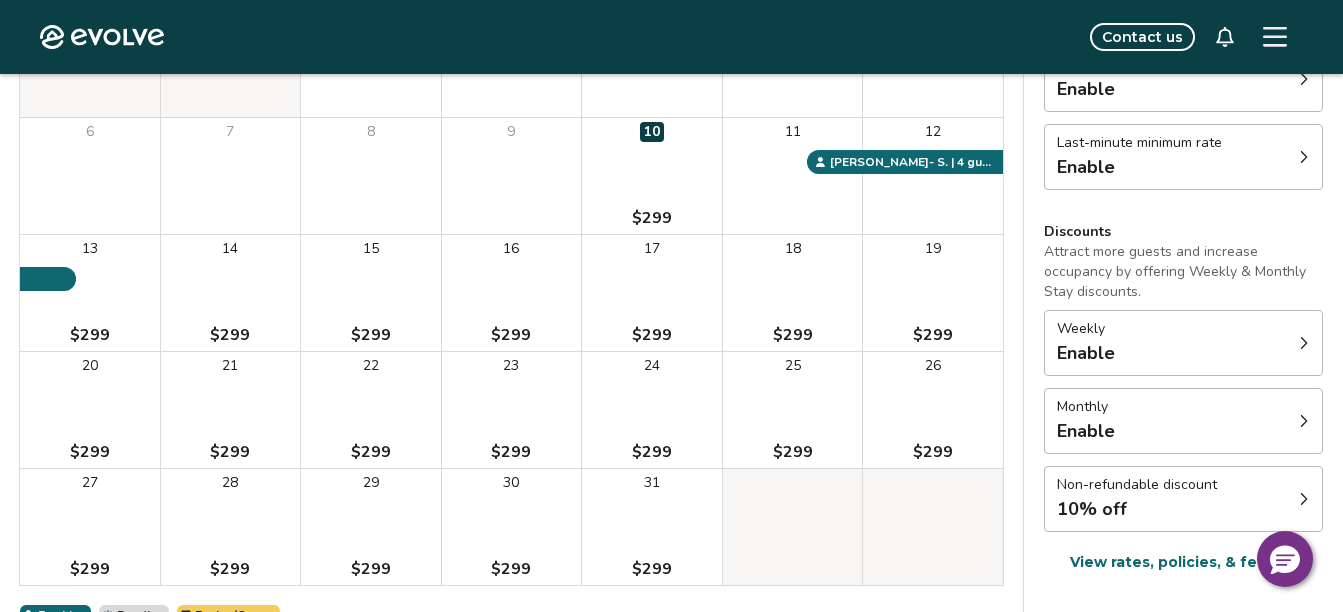 click 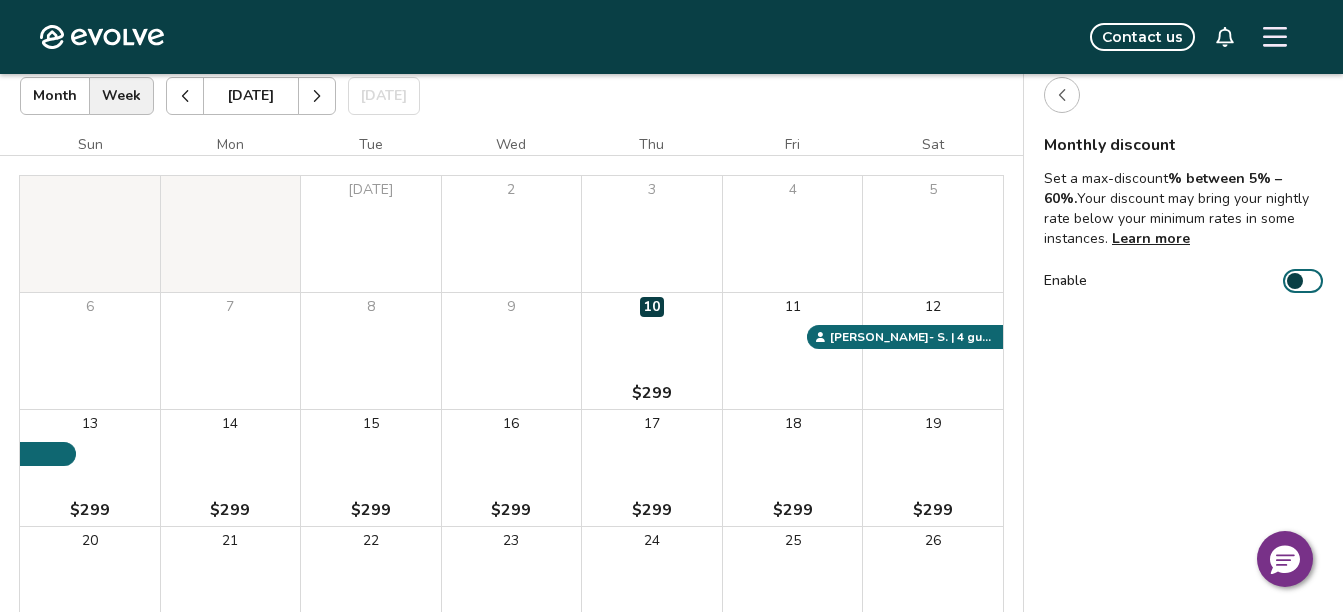 scroll, scrollTop: 122, scrollLeft: 0, axis: vertical 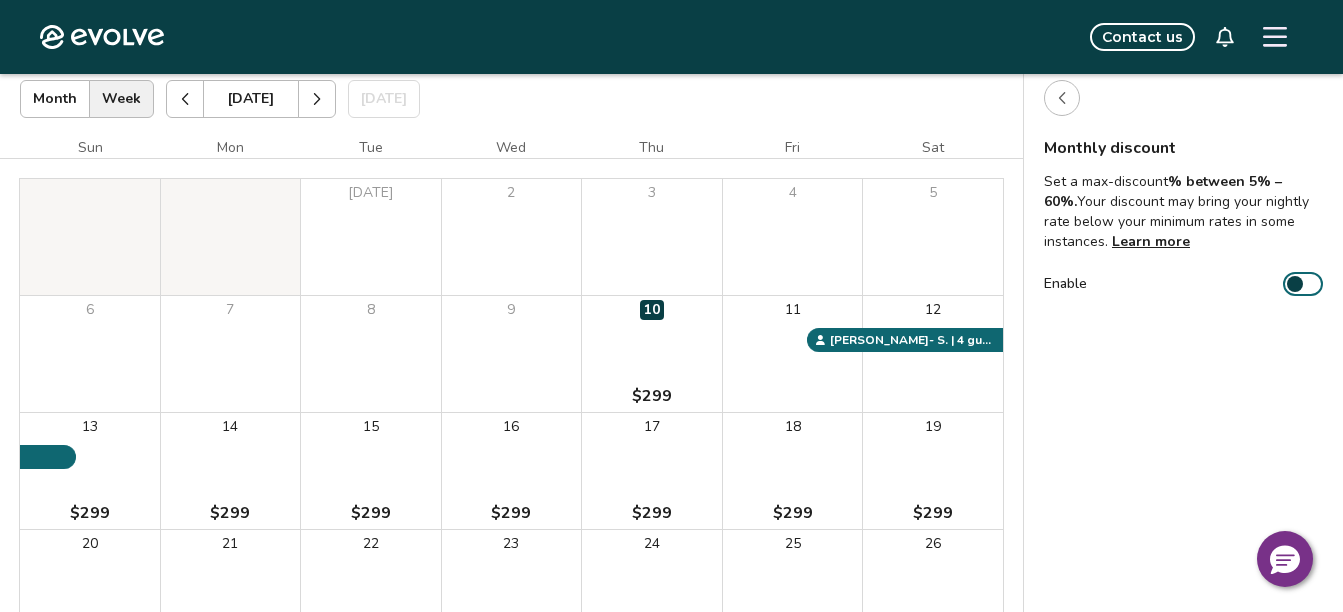 click 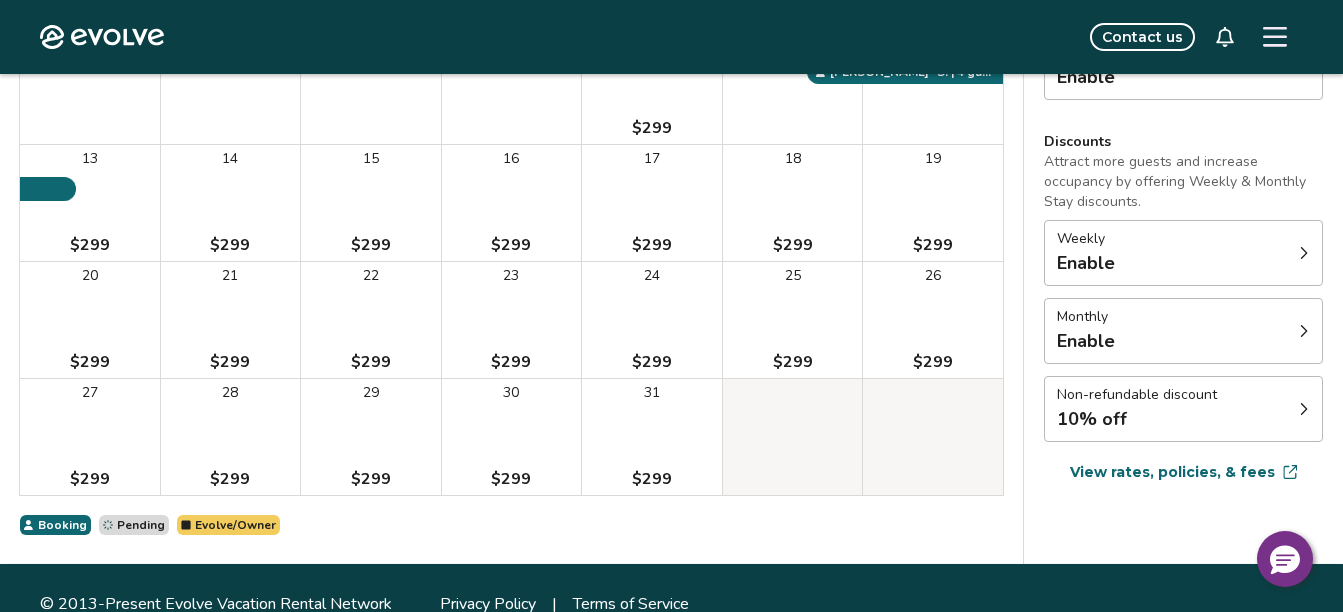 scroll, scrollTop: 422, scrollLeft: 0, axis: vertical 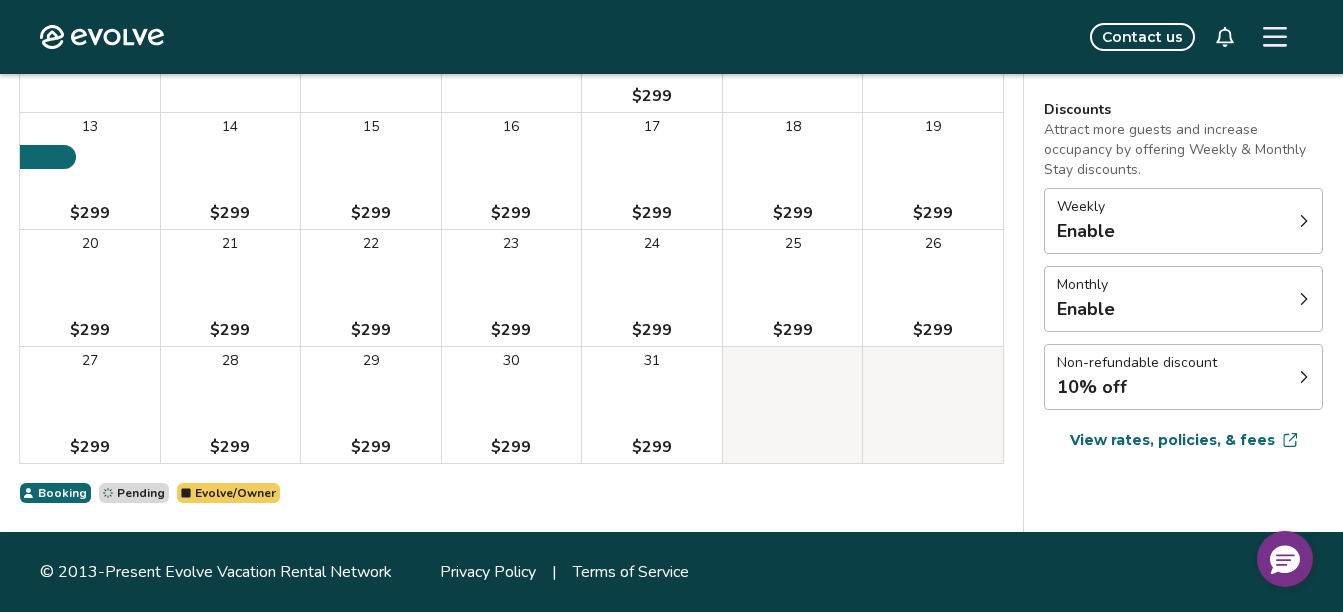 click 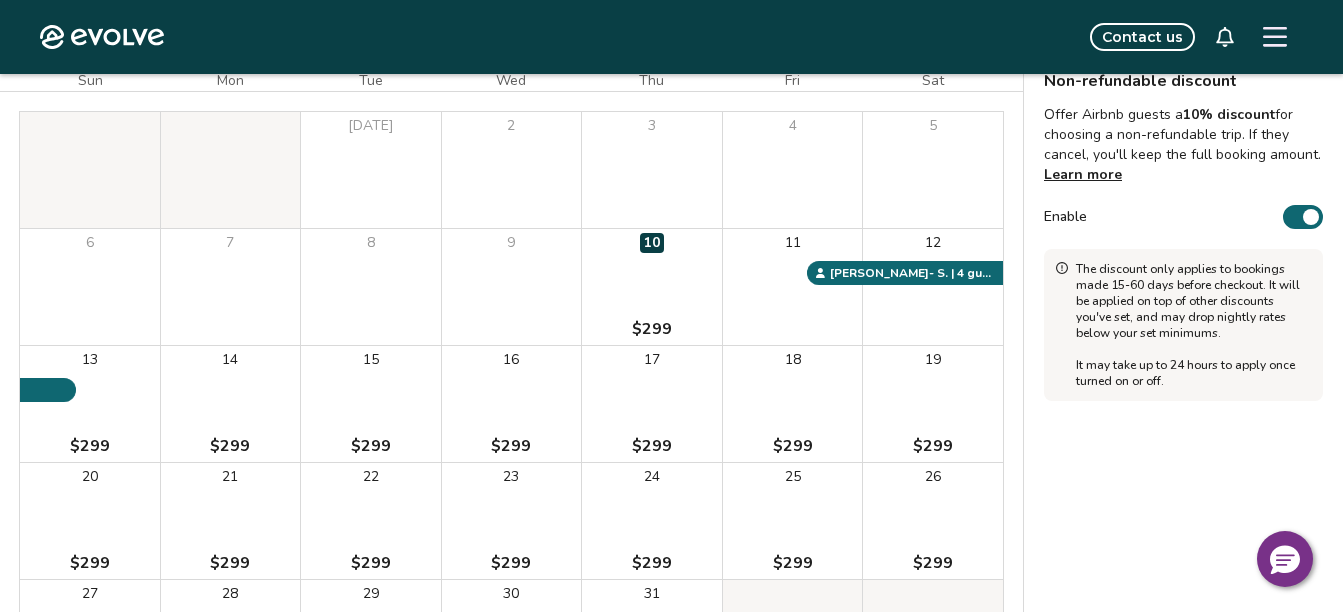 scroll, scrollTop: 122, scrollLeft: 0, axis: vertical 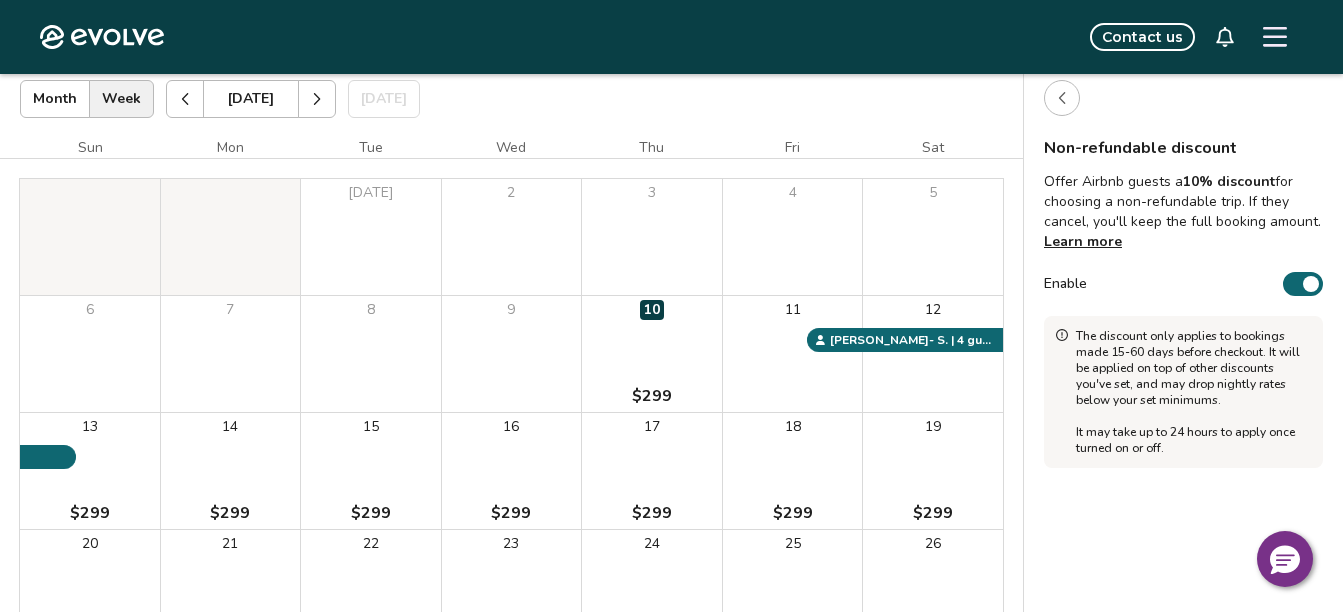 click on "Enable" at bounding box center [1303, 284] 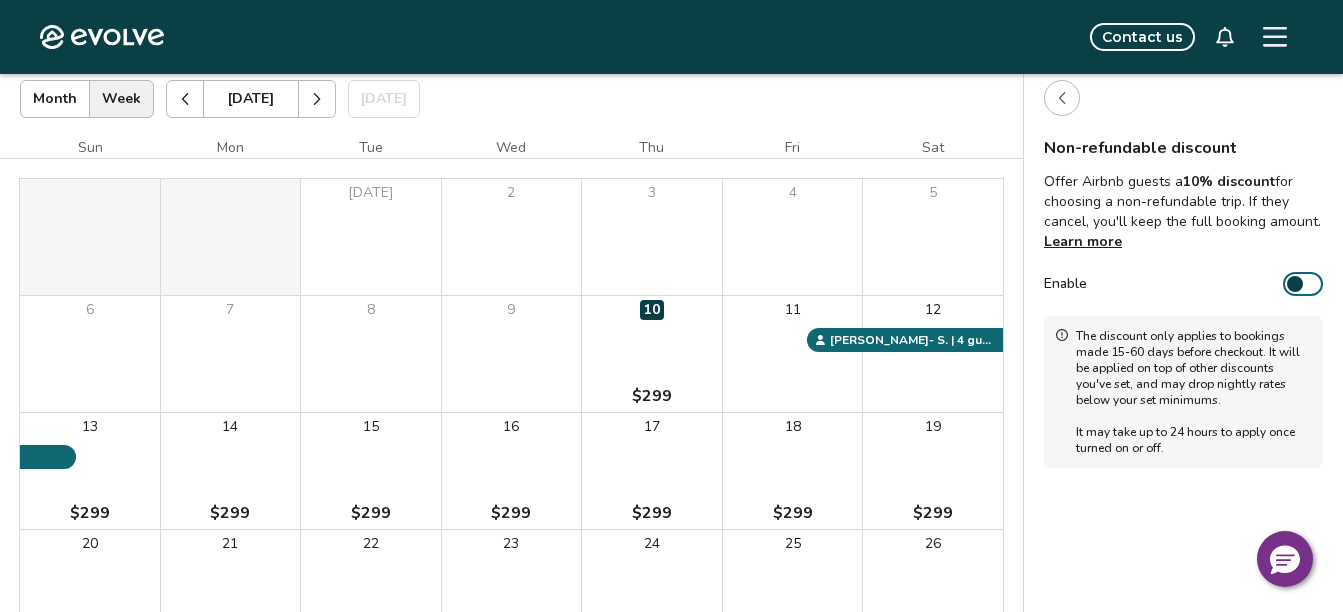 click at bounding box center (1295, 284) 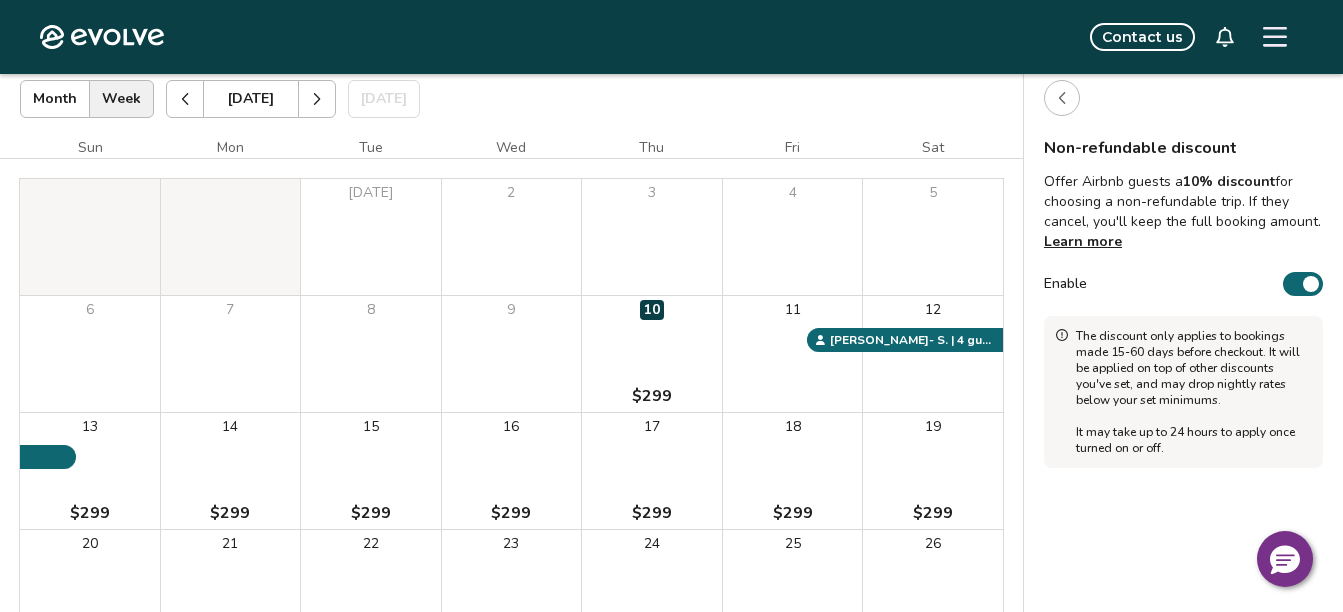 click on "Enable" at bounding box center [1065, 284] 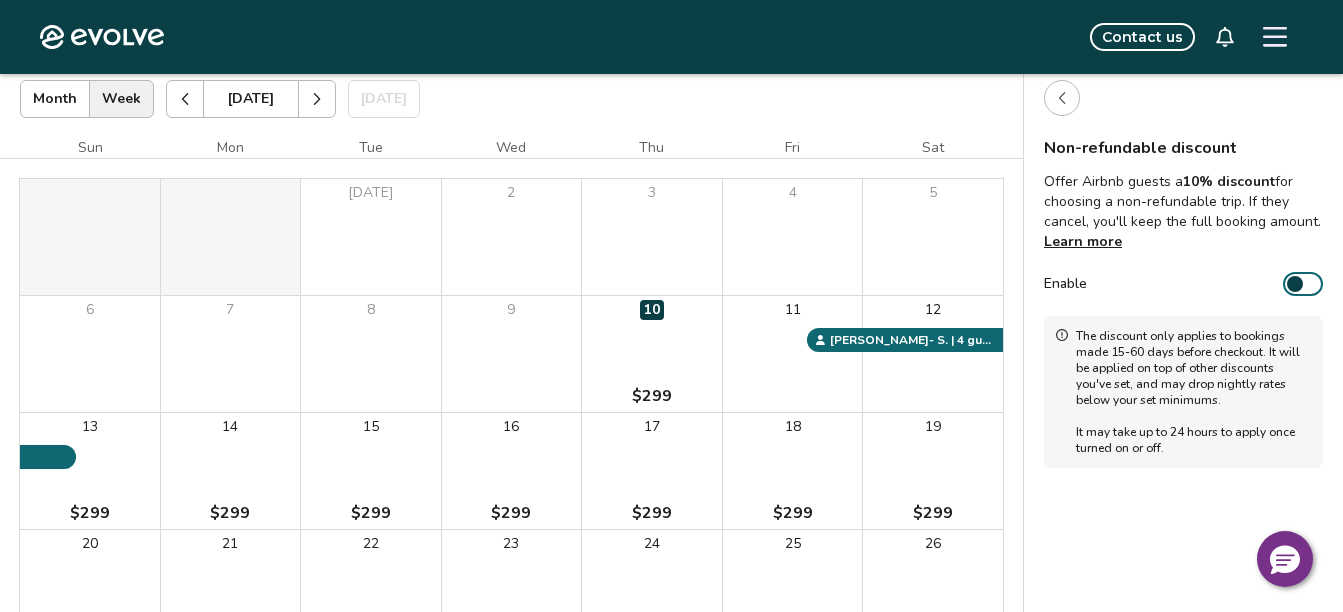 click on "Enable" at bounding box center (1303, 284) 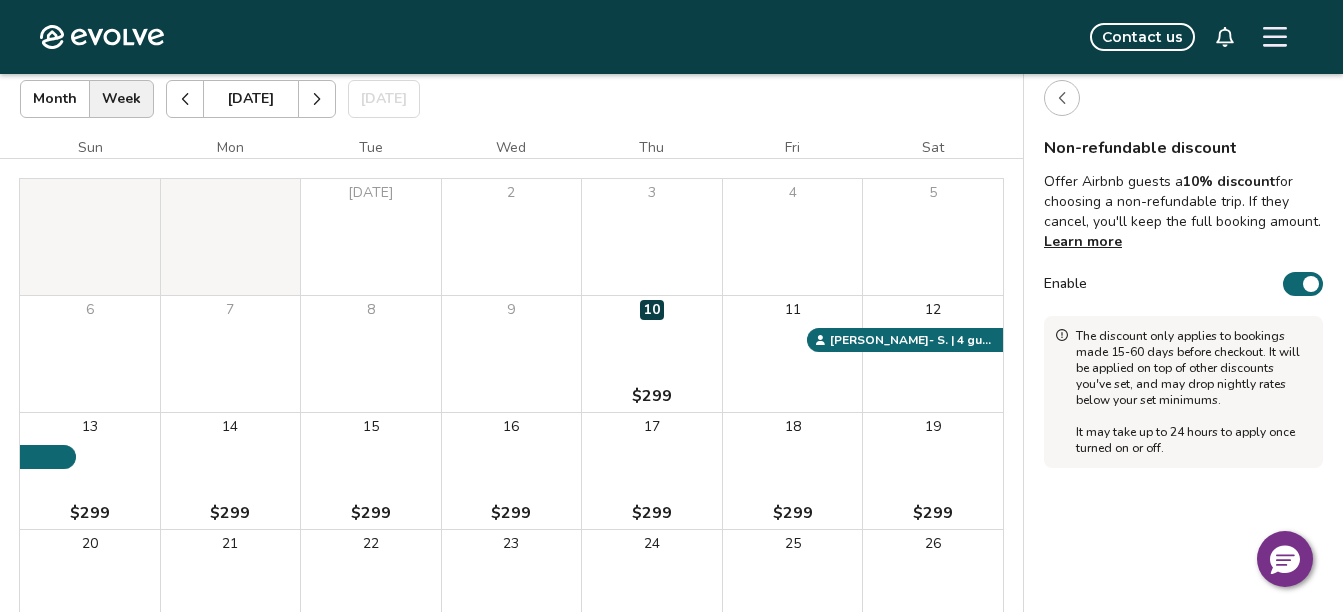 click at bounding box center [1062, 98] 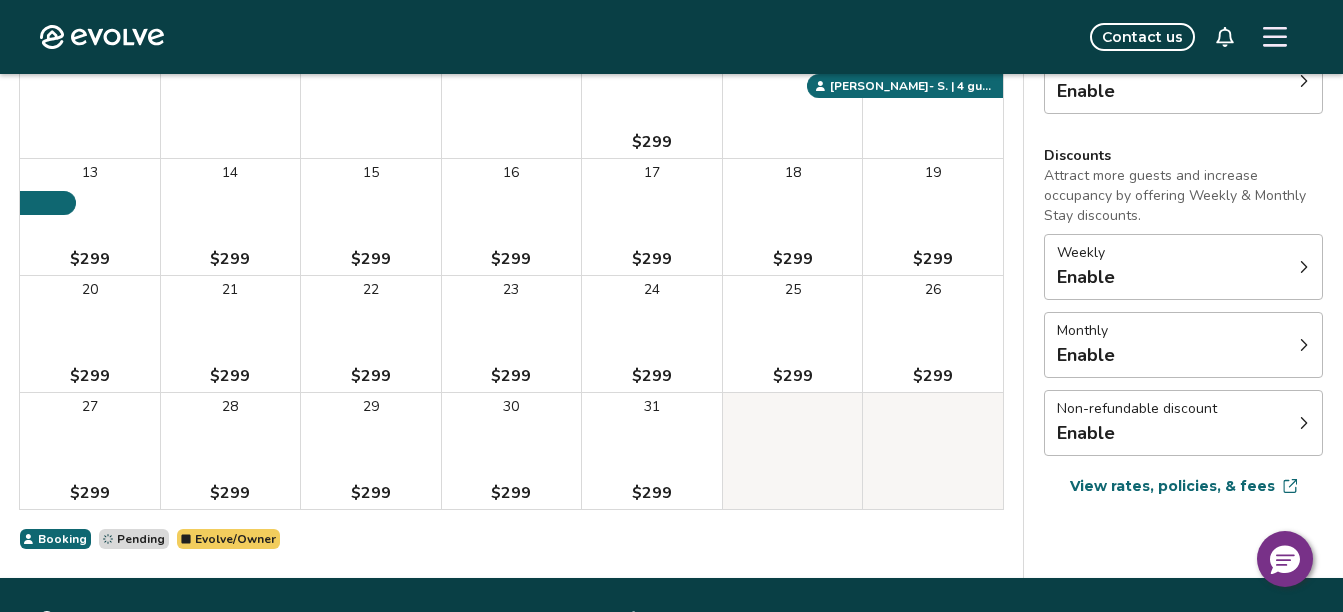 scroll, scrollTop: 422, scrollLeft: 0, axis: vertical 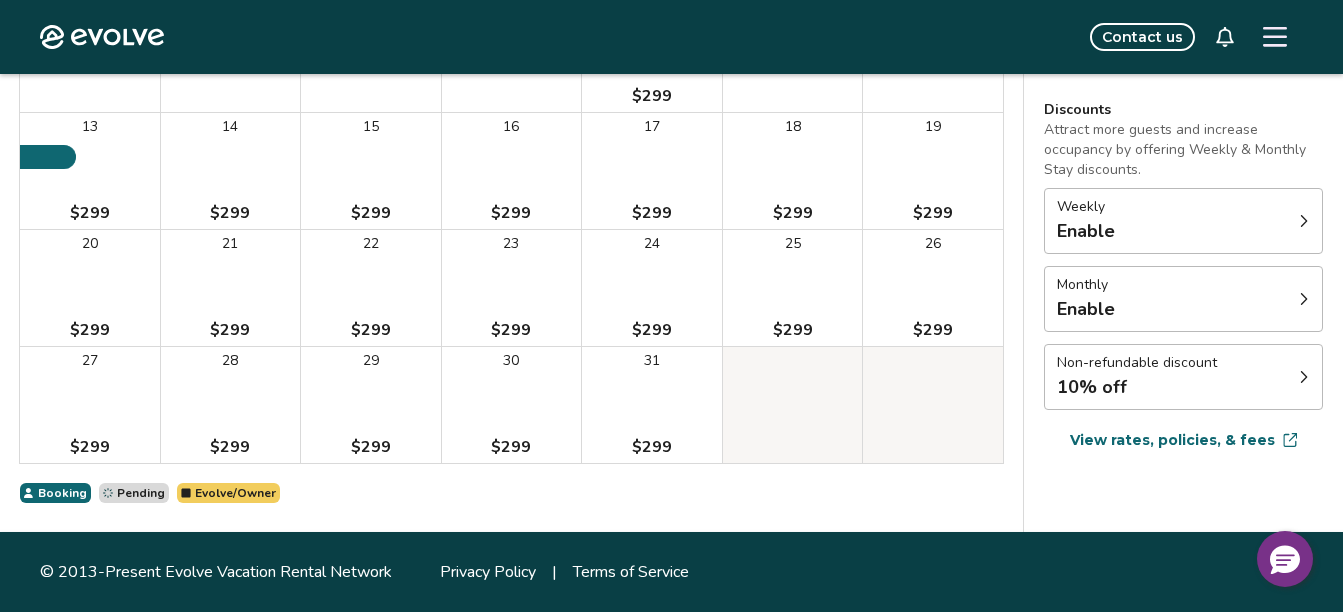click on "View rates, policies, & fees" at bounding box center [1172, 440] 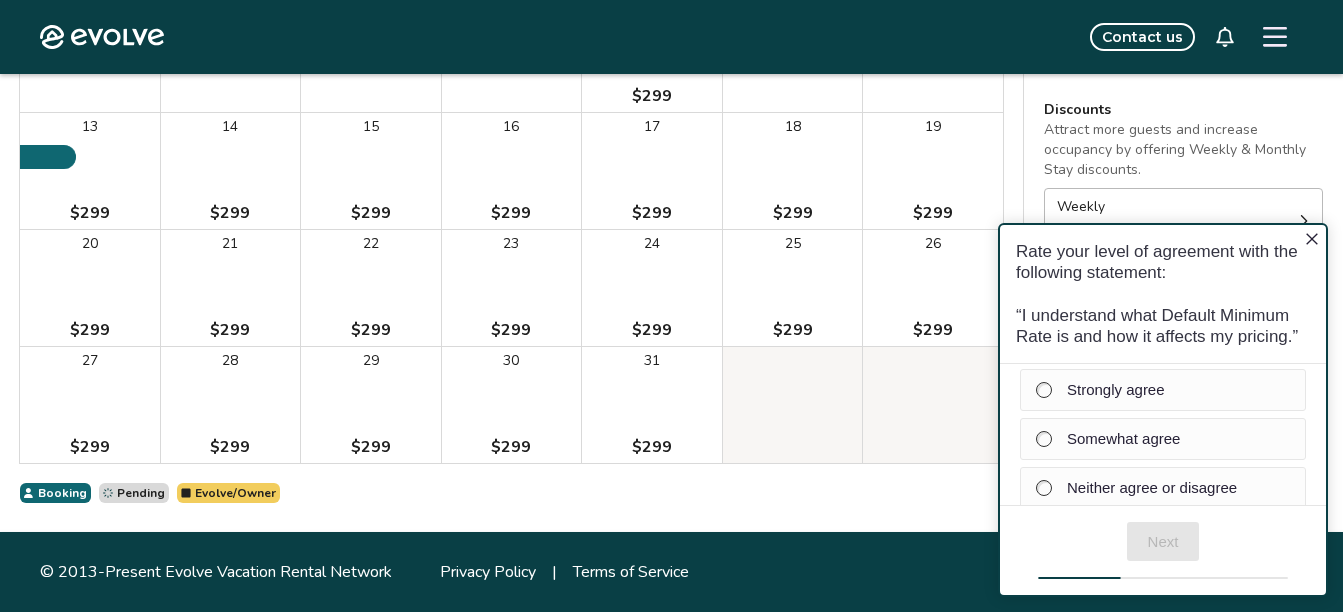 scroll, scrollTop: 0, scrollLeft: 0, axis: both 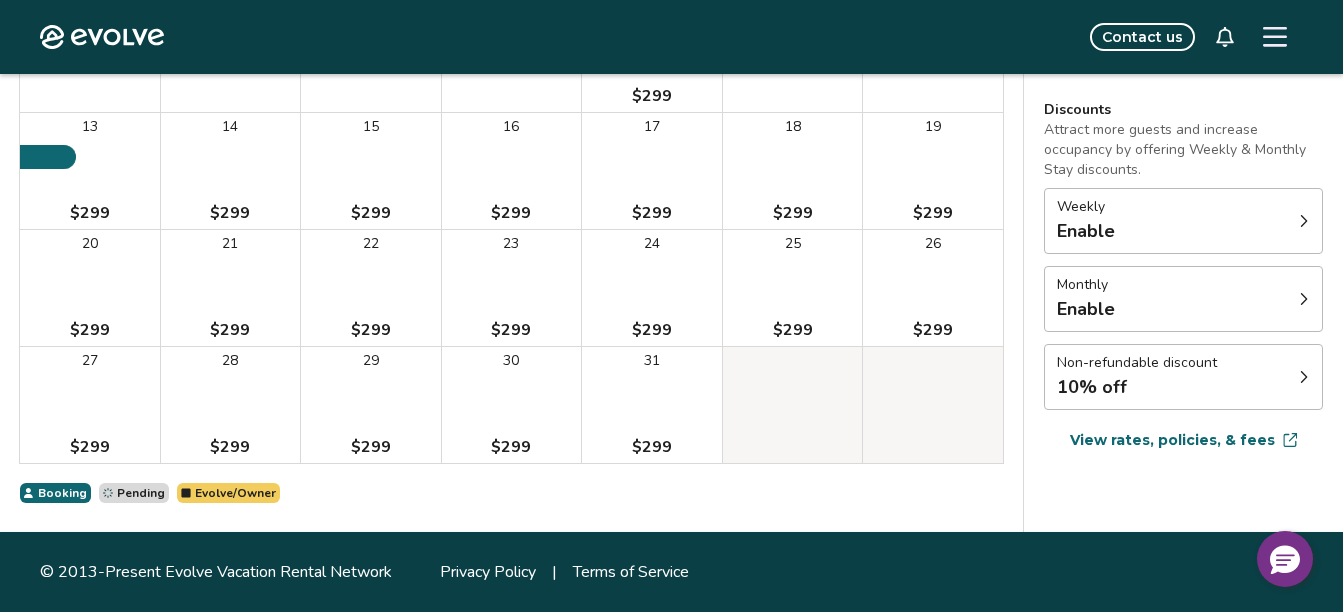 click on "Weekly Enable" at bounding box center (1183, 221) 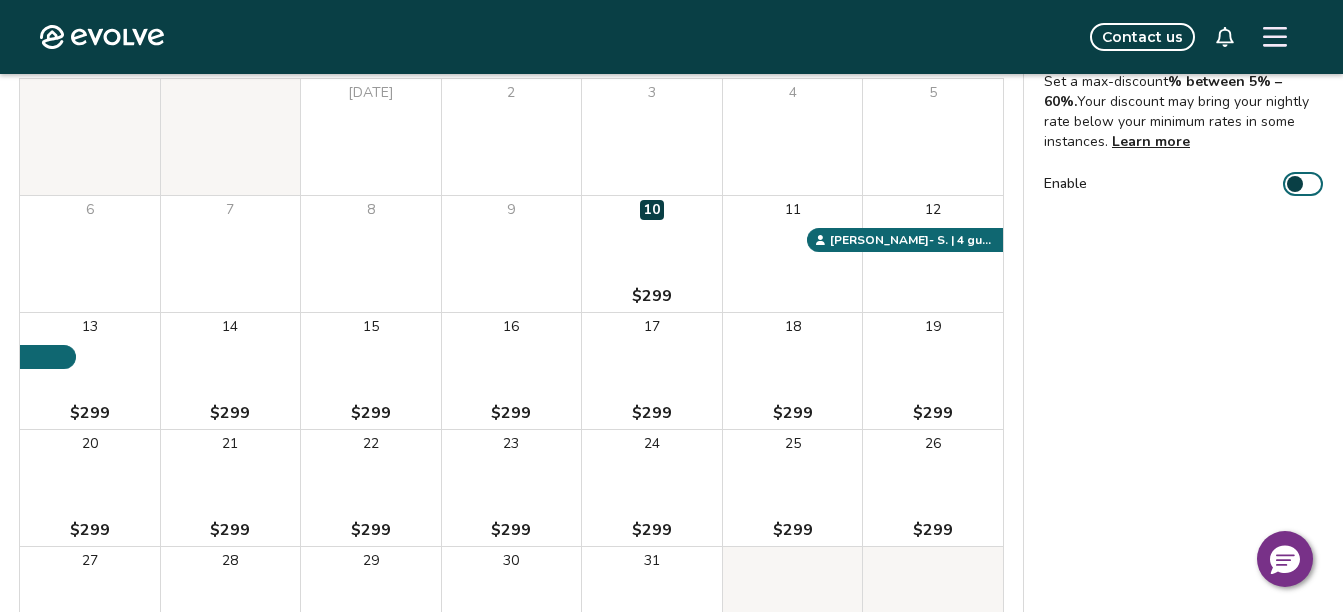 scroll, scrollTop: 122, scrollLeft: 0, axis: vertical 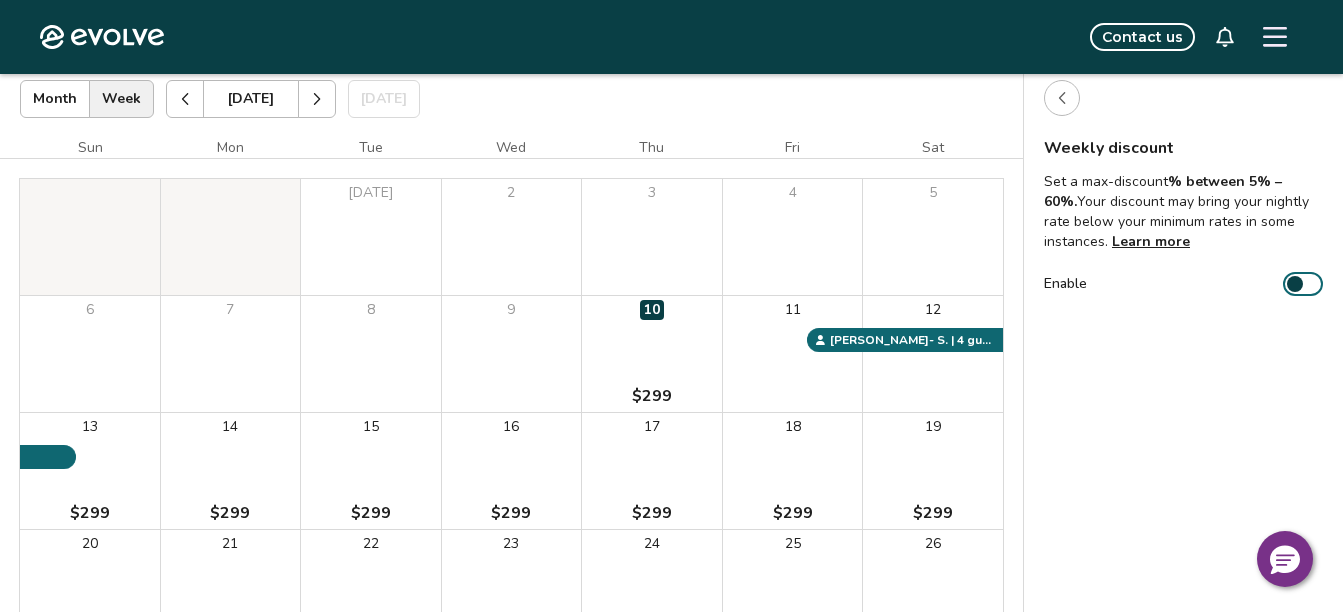 click at bounding box center (1062, 98) 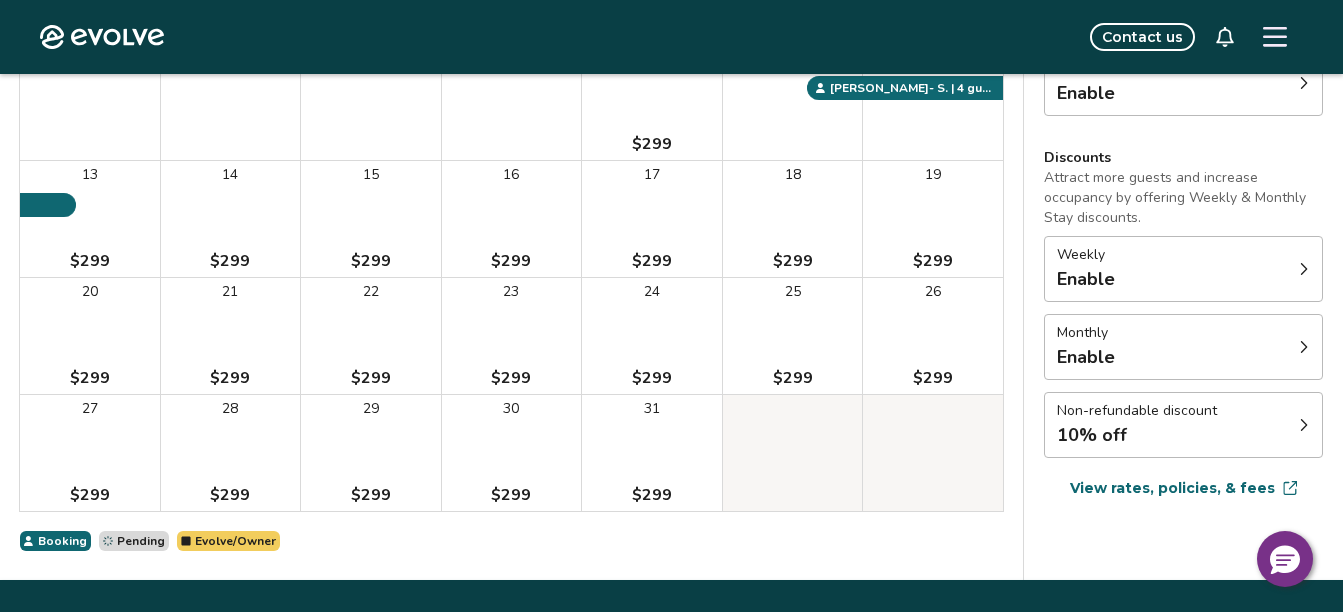 scroll, scrollTop: 422, scrollLeft: 0, axis: vertical 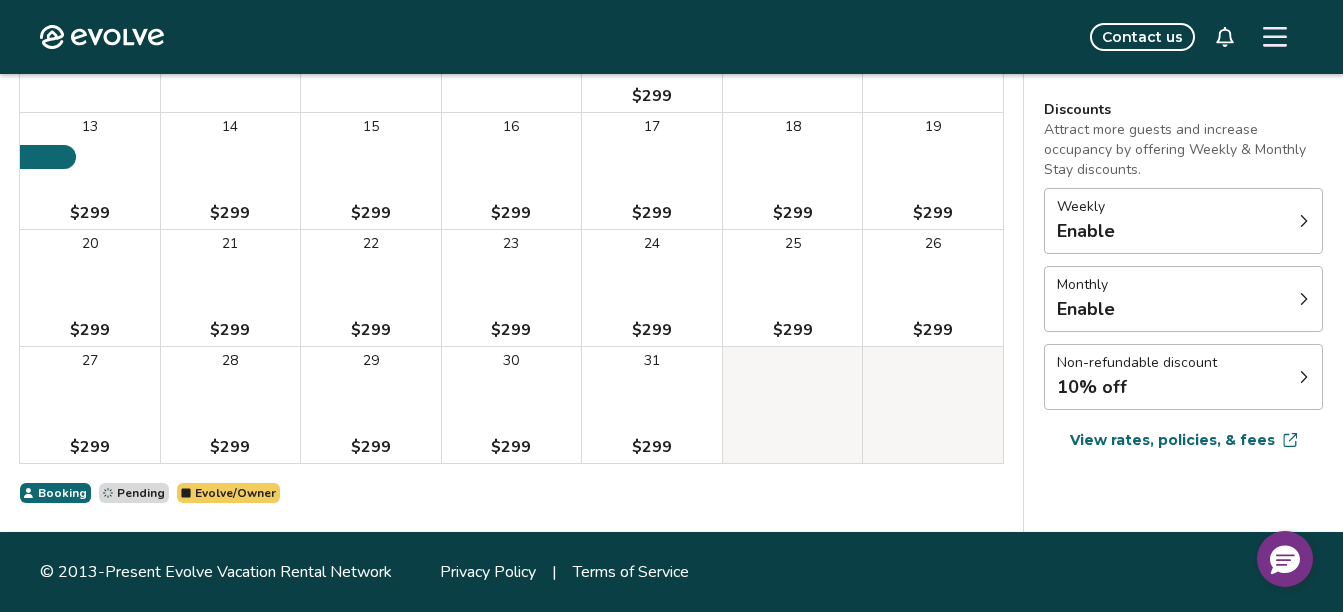 click 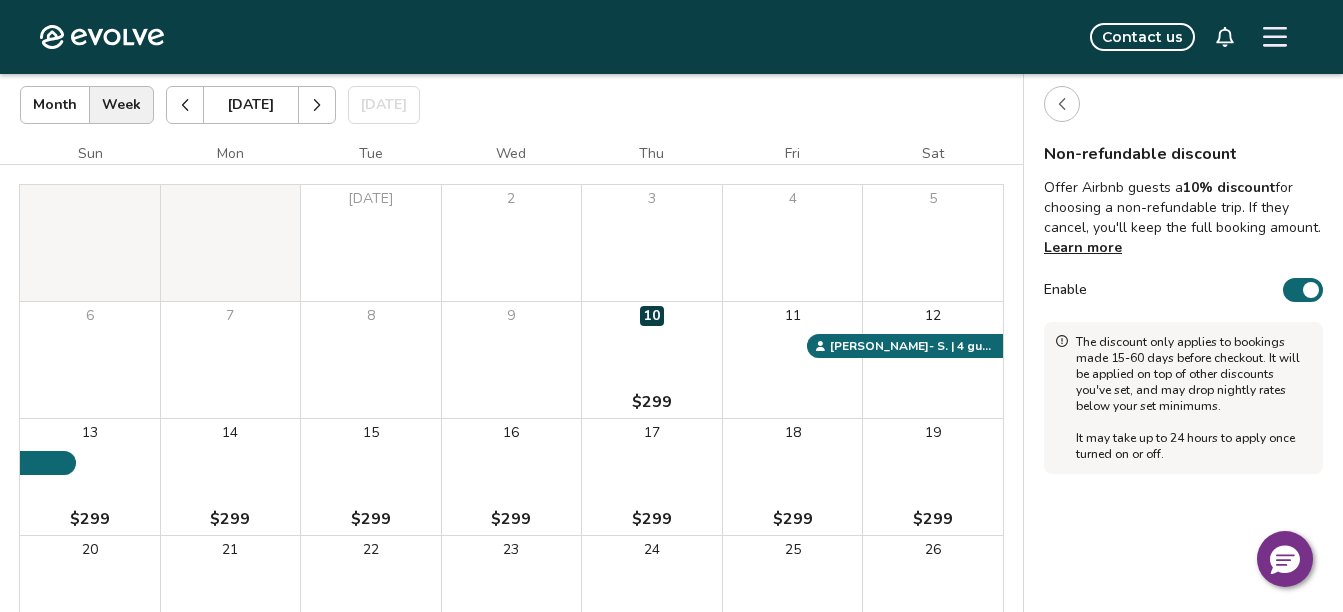 scroll, scrollTop: 22, scrollLeft: 0, axis: vertical 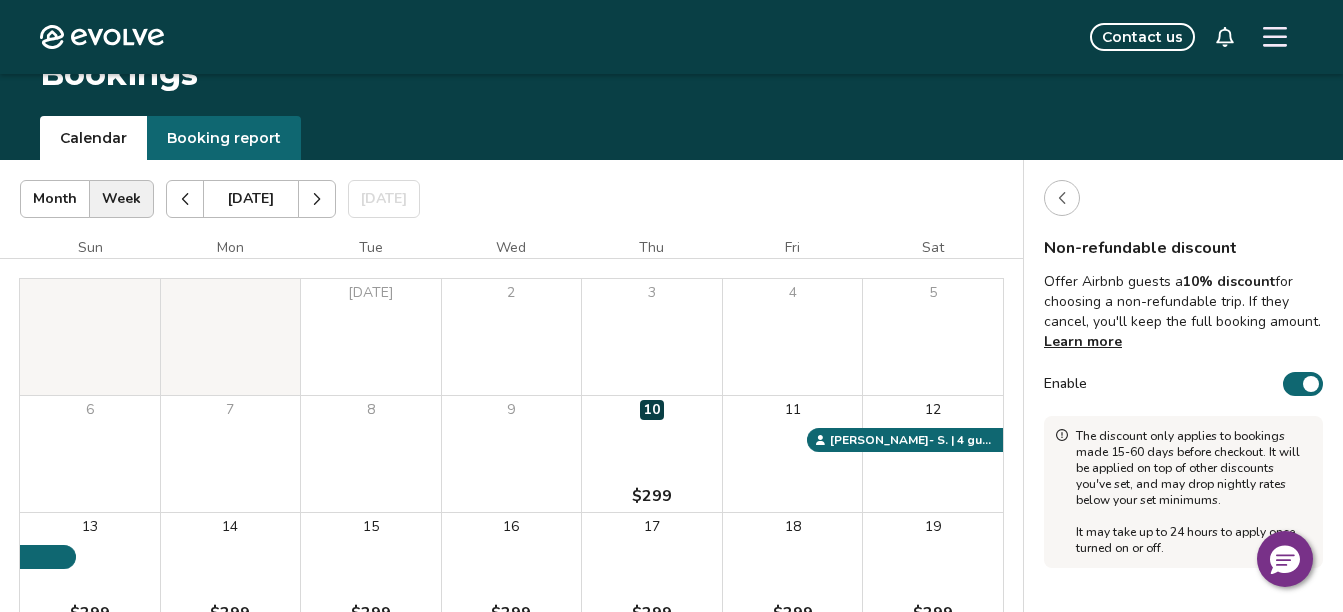 click at bounding box center (1311, 384) 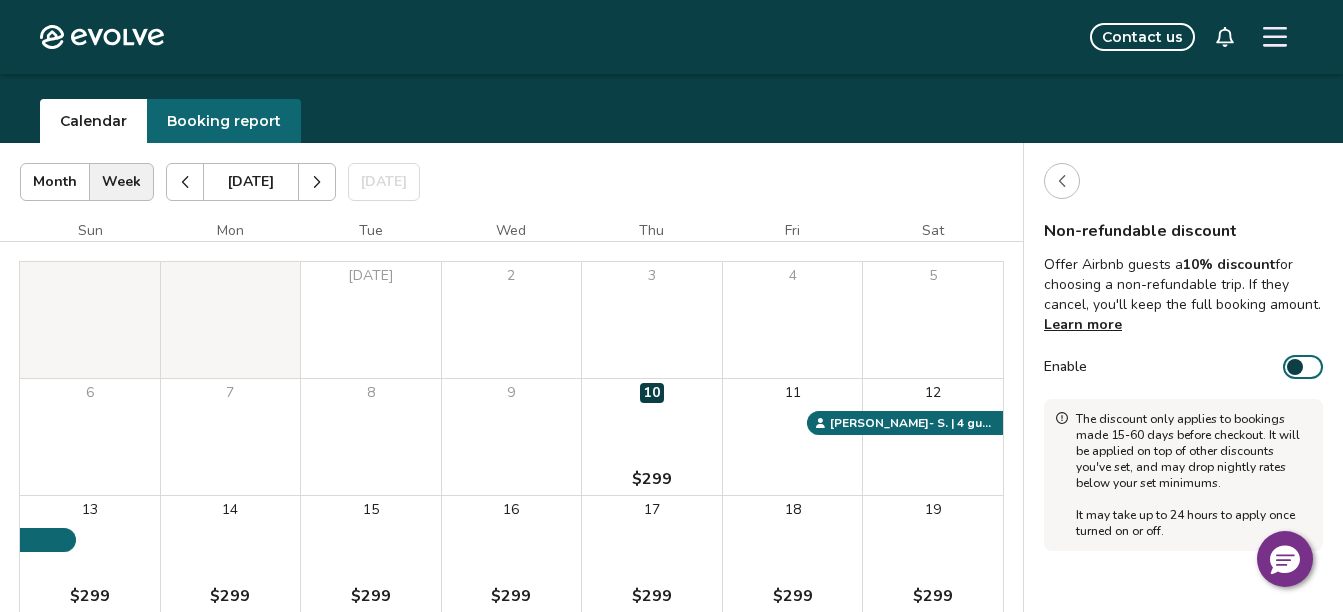 scroll, scrollTop: 22, scrollLeft: 0, axis: vertical 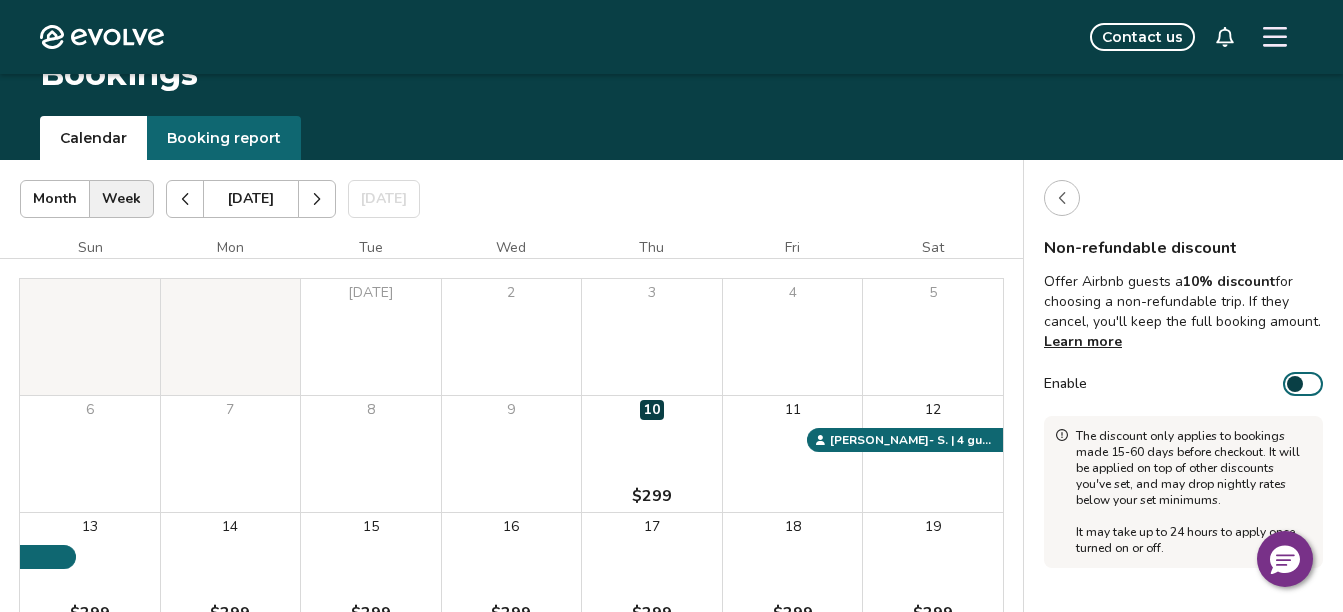 click 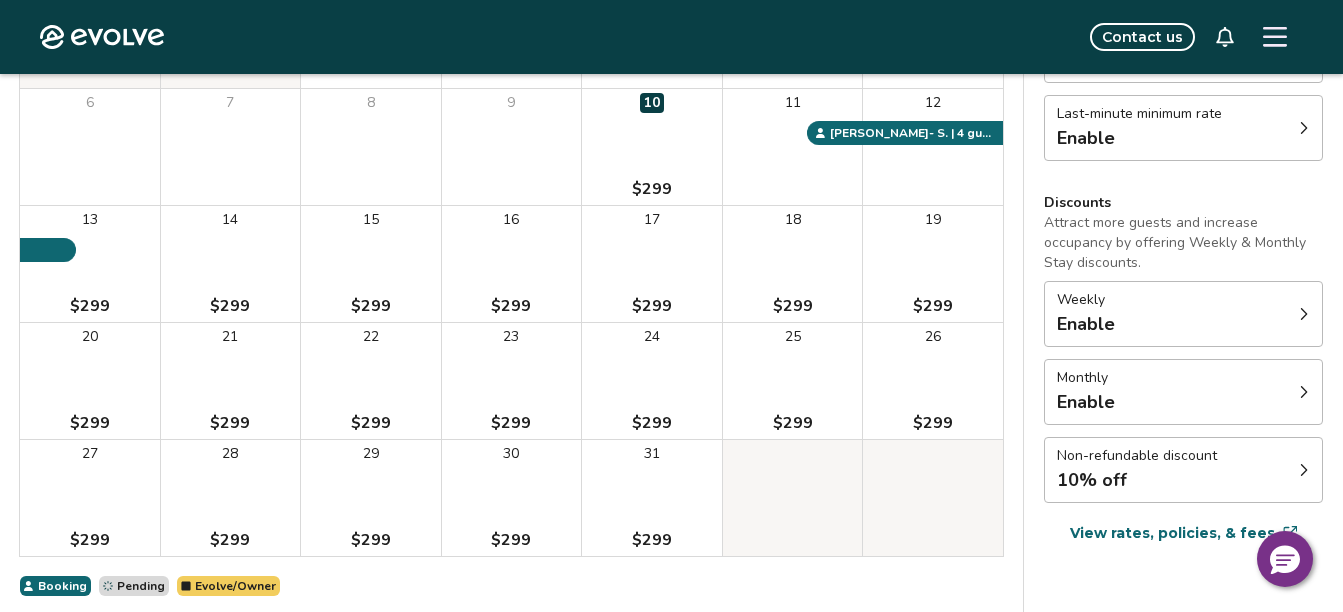 scroll, scrollTop: 422, scrollLeft: 0, axis: vertical 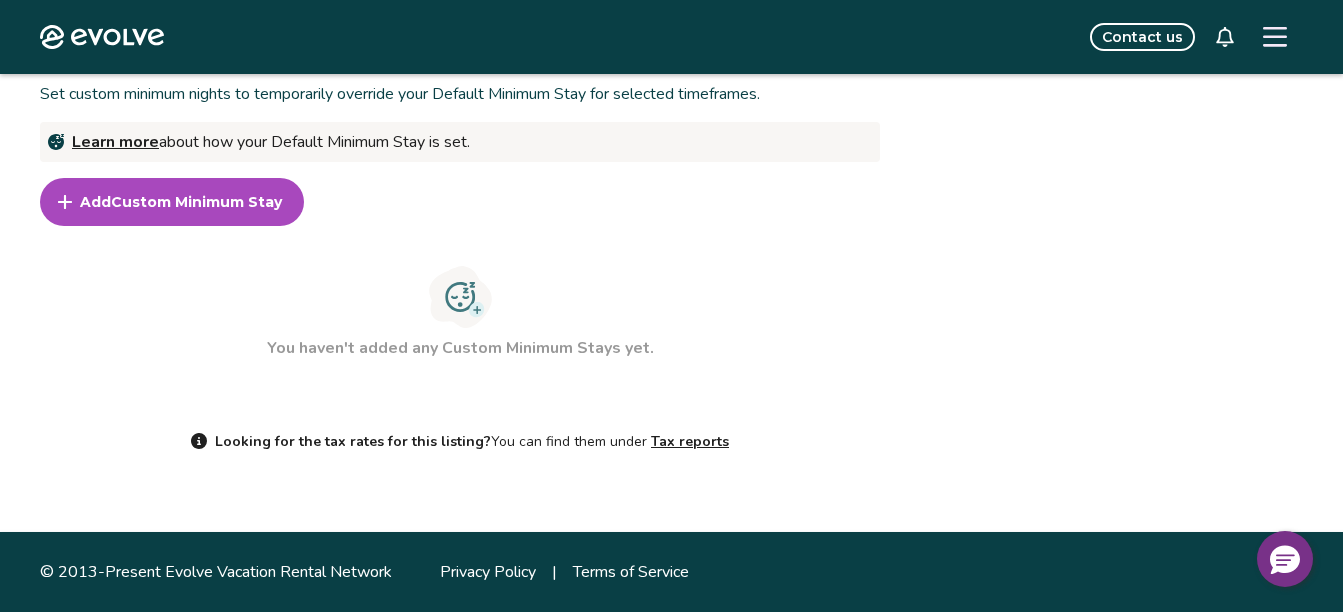 click on "Add  Custom Minimum Stay" at bounding box center [172, 202] 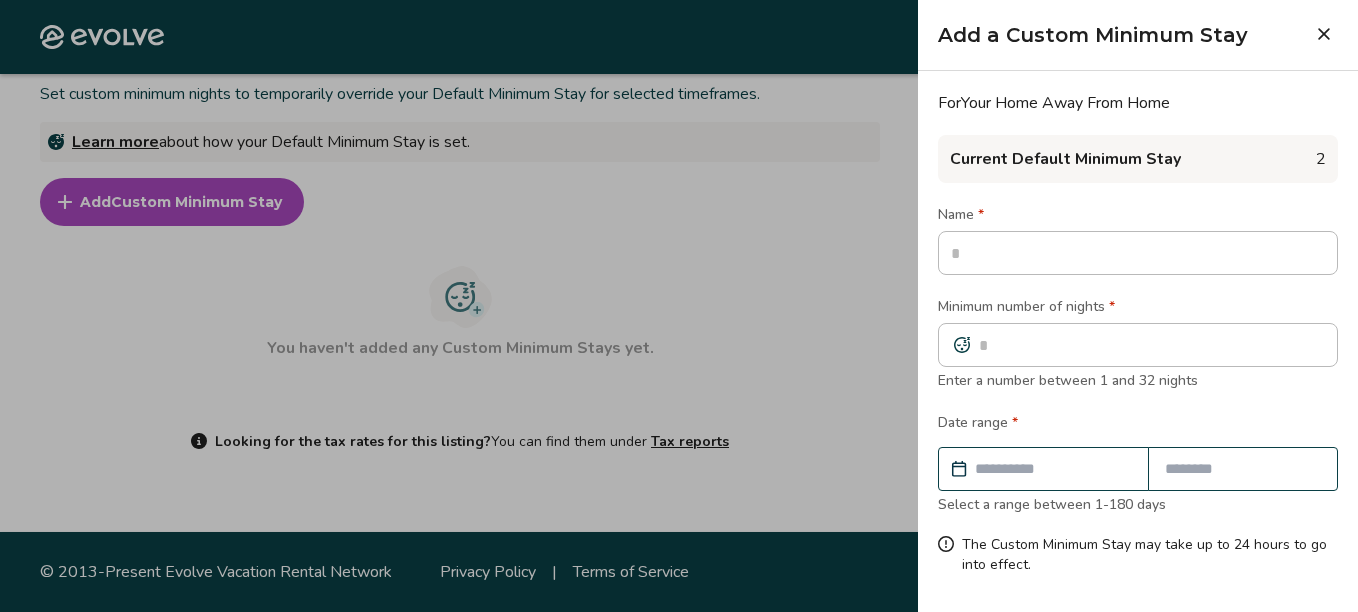 click 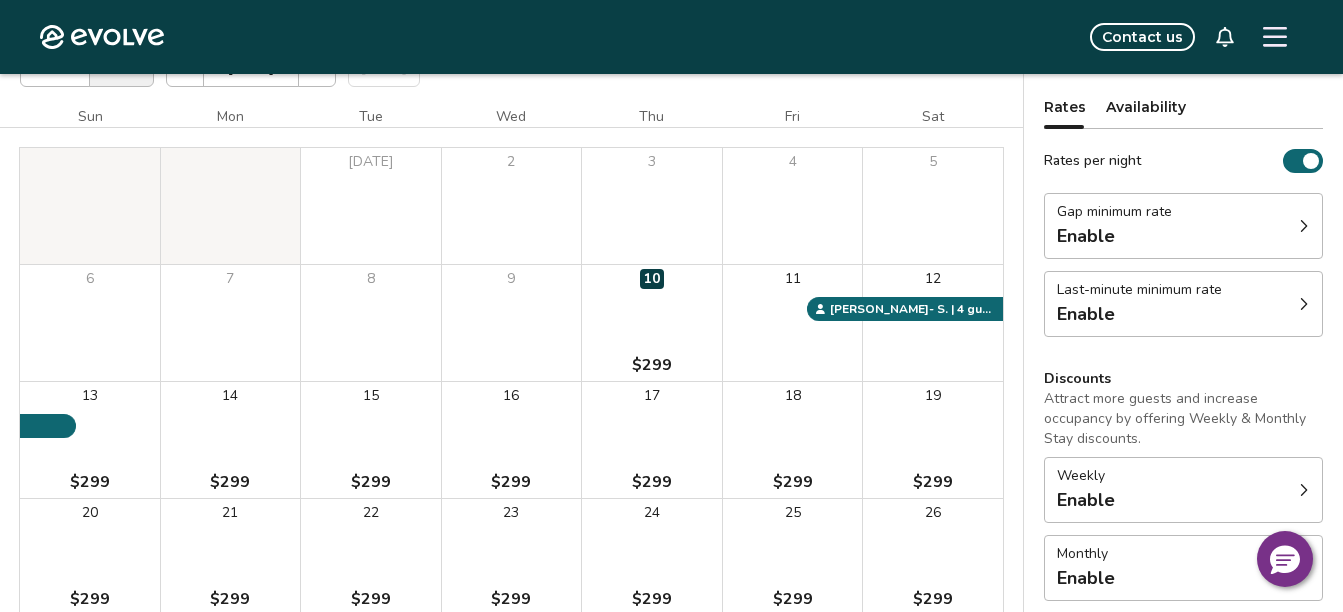 scroll, scrollTop: 200, scrollLeft: 0, axis: vertical 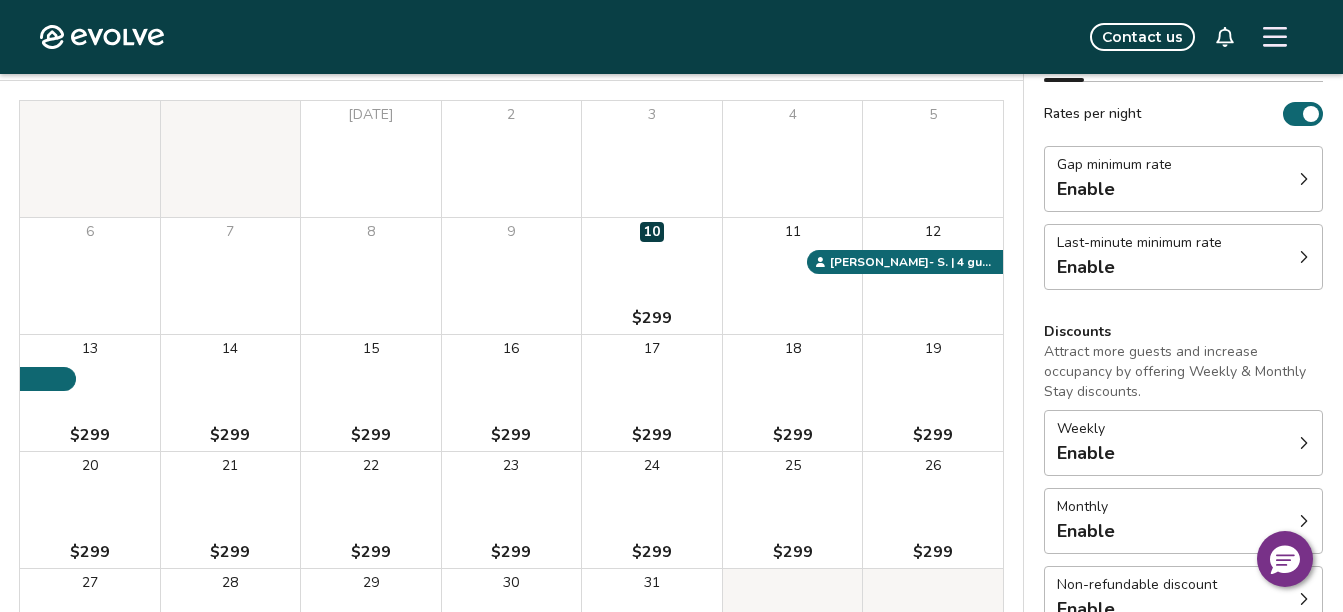 click 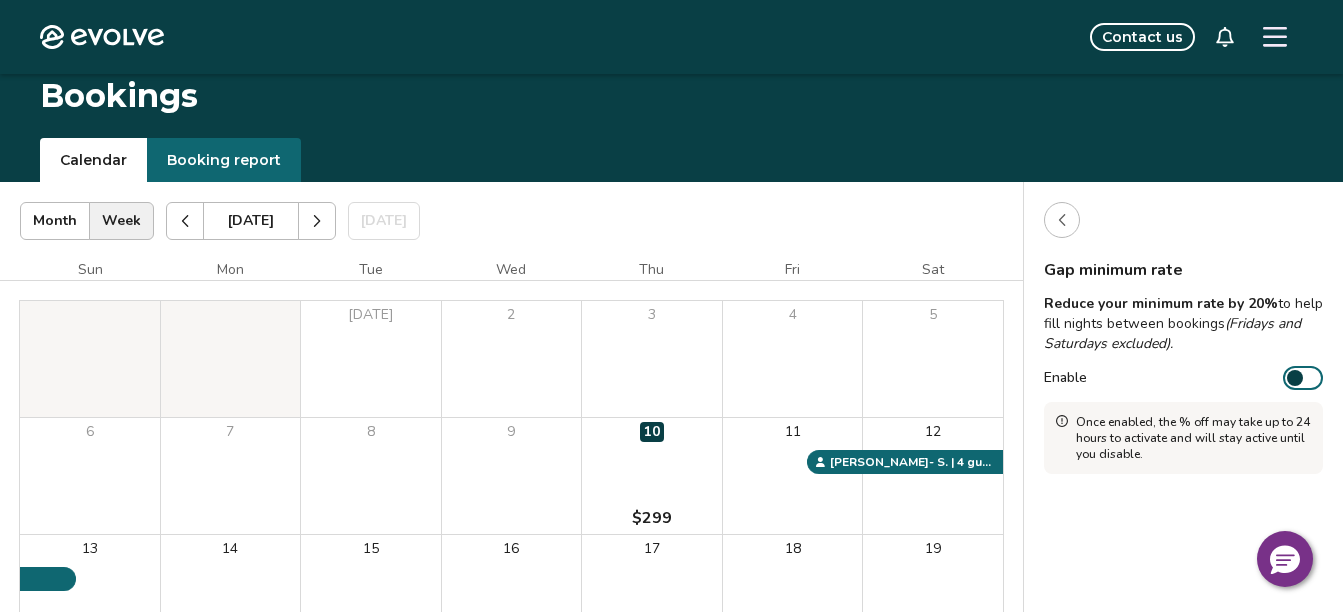 scroll, scrollTop: 100, scrollLeft: 0, axis: vertical 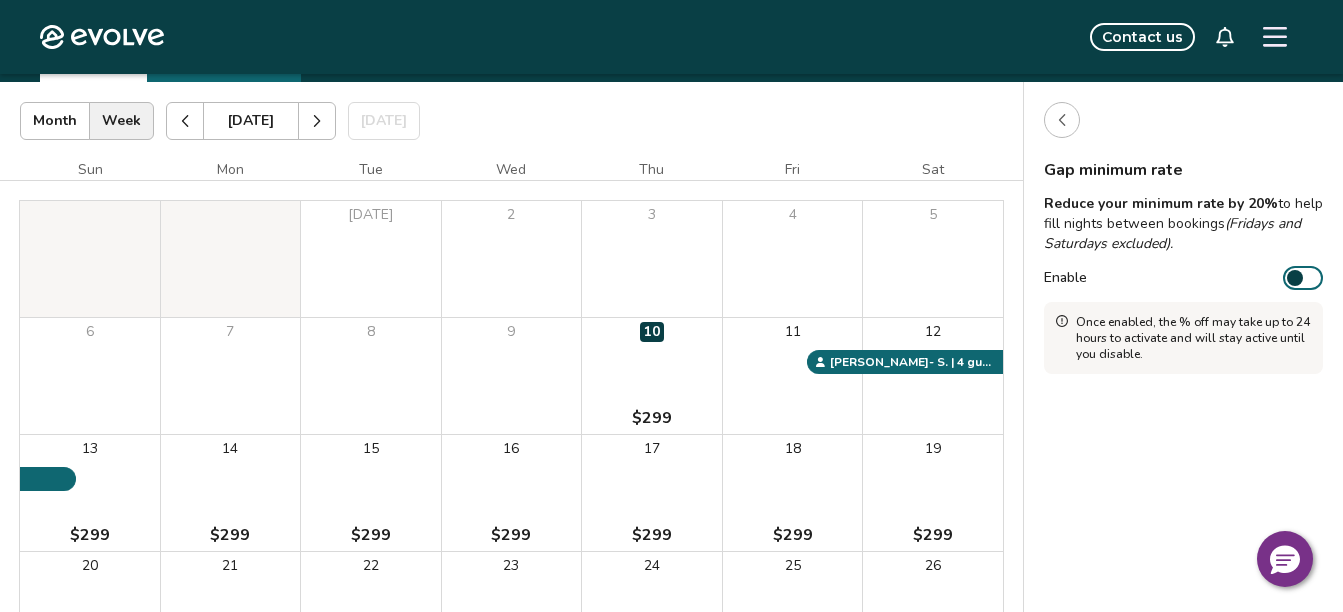 click on "Enable" at bounding box center (1303, 278) 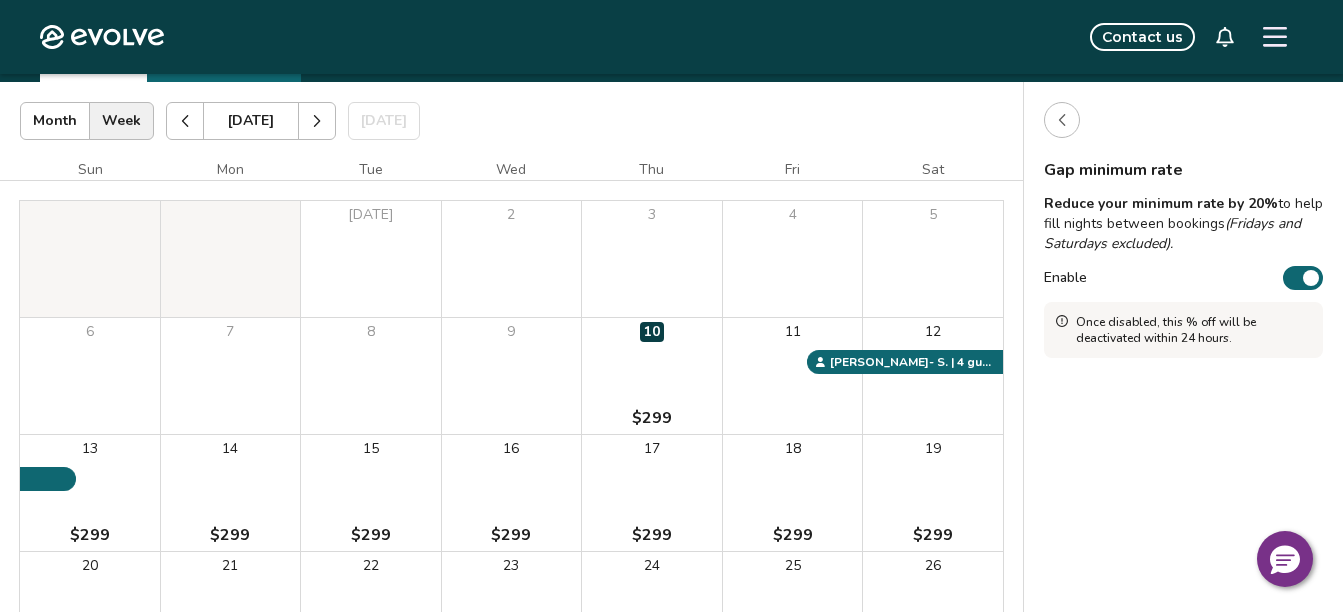 click at bounding box center [1062, 120] 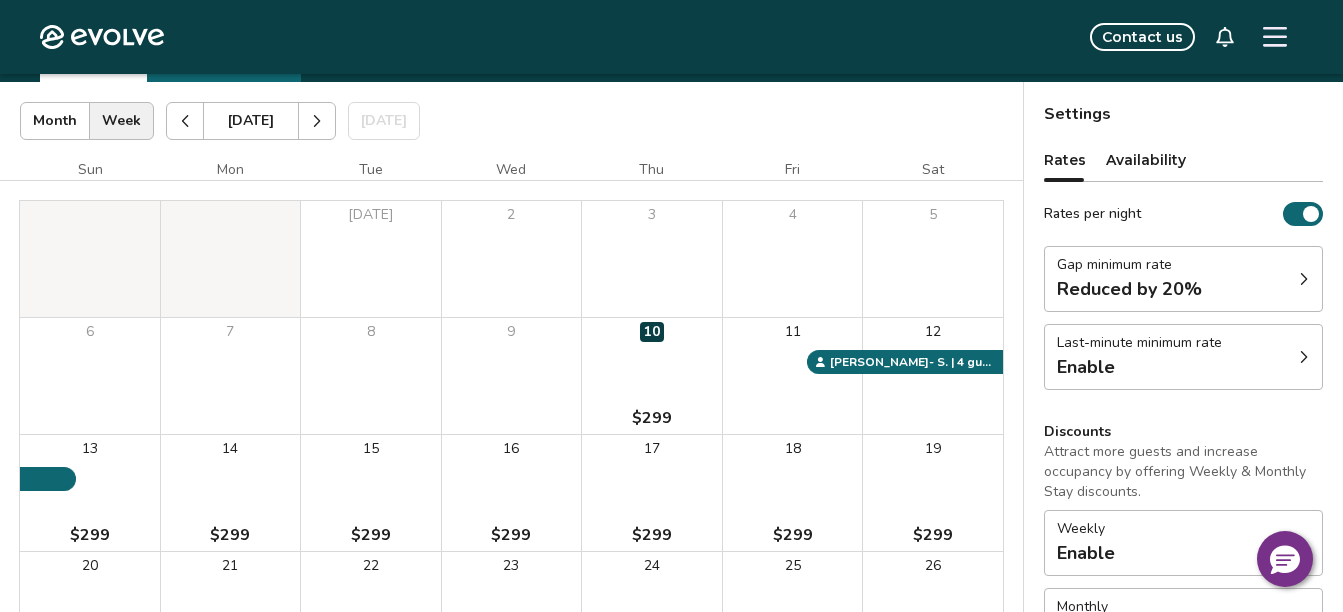 click 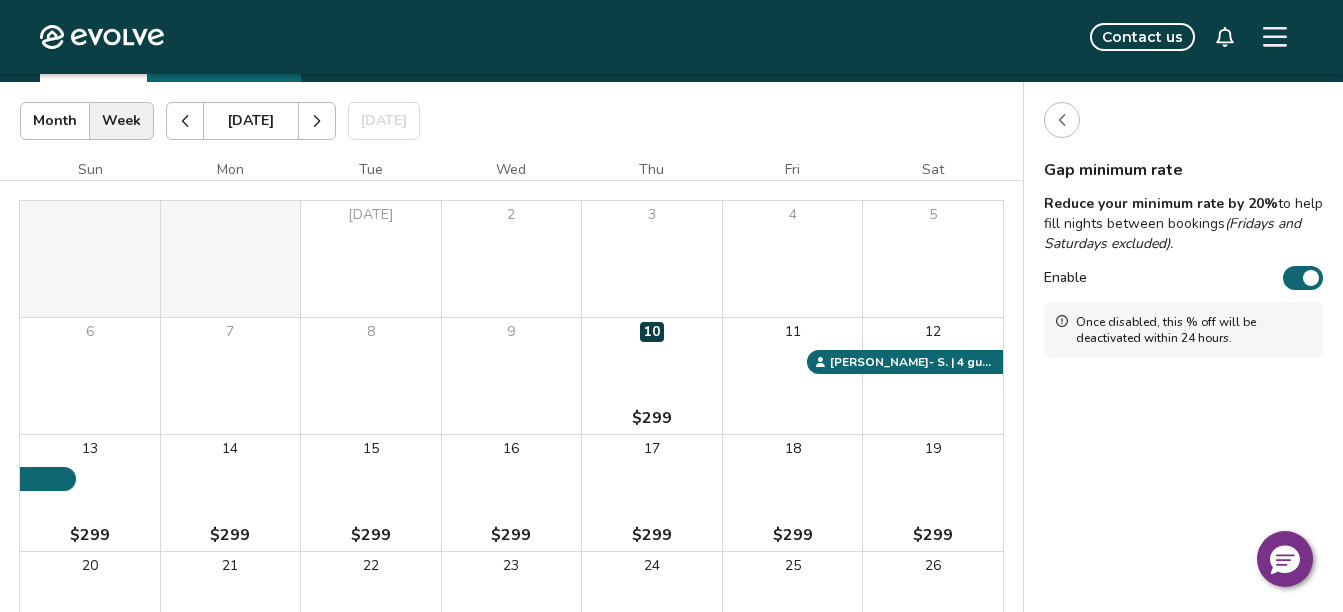 click at bounding box center (1311, 278) 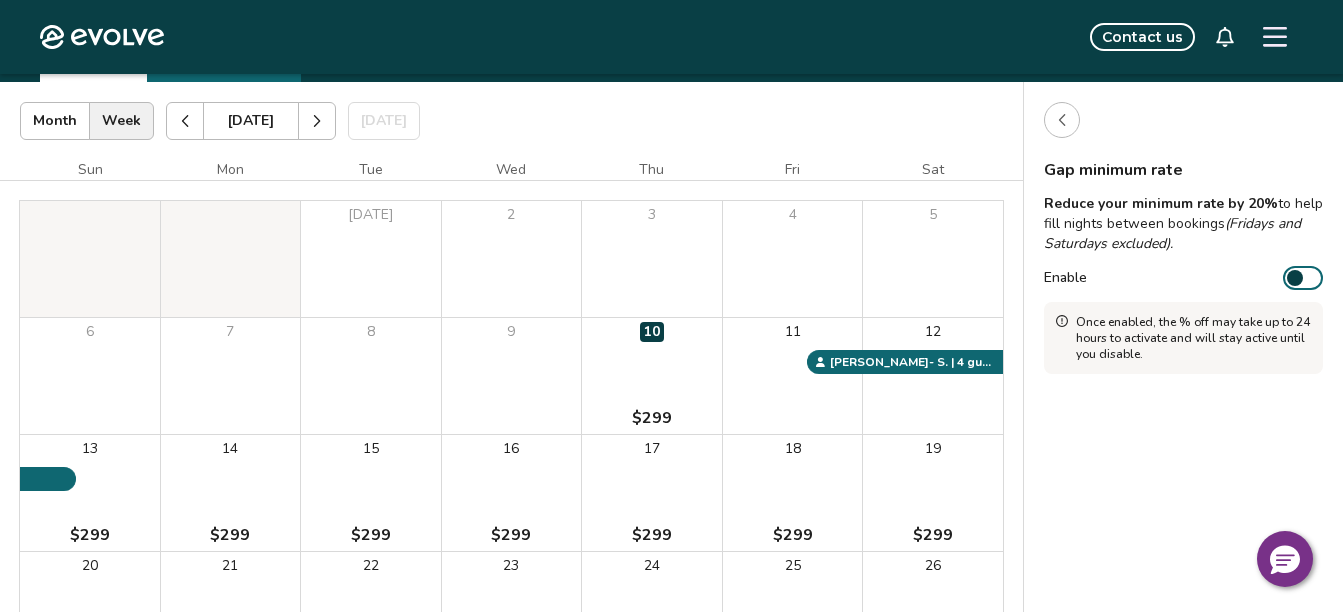 click 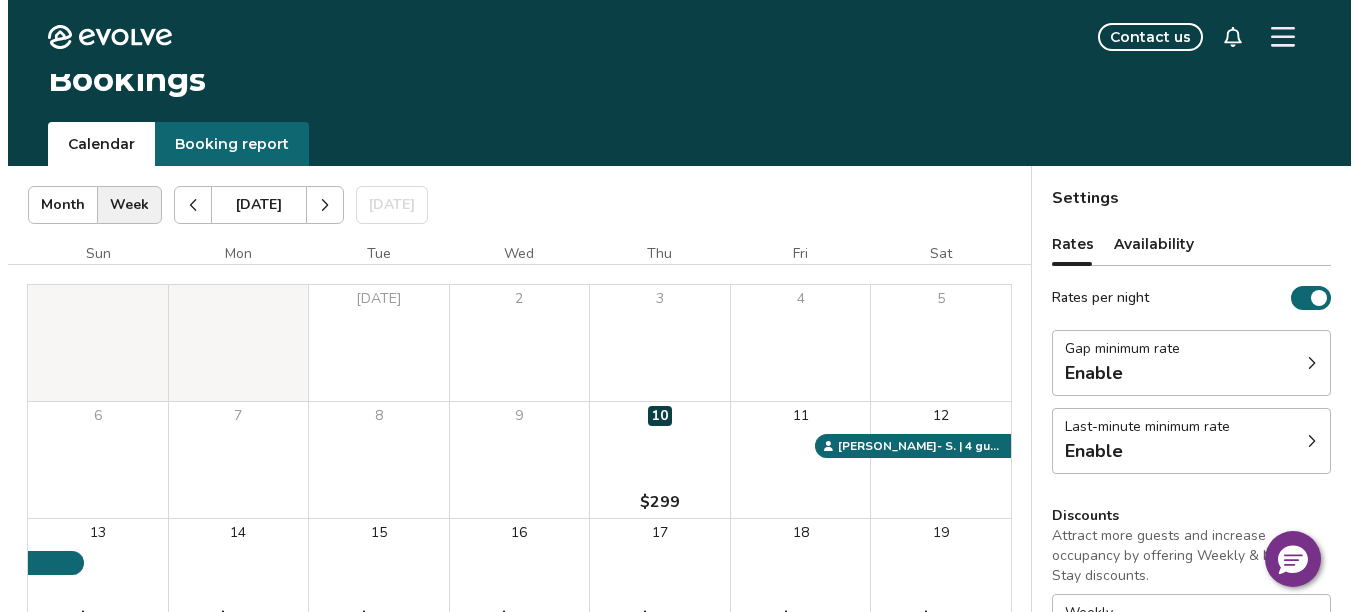 scroll, scrollTop: 0, scrollLeft: 0, axis: both 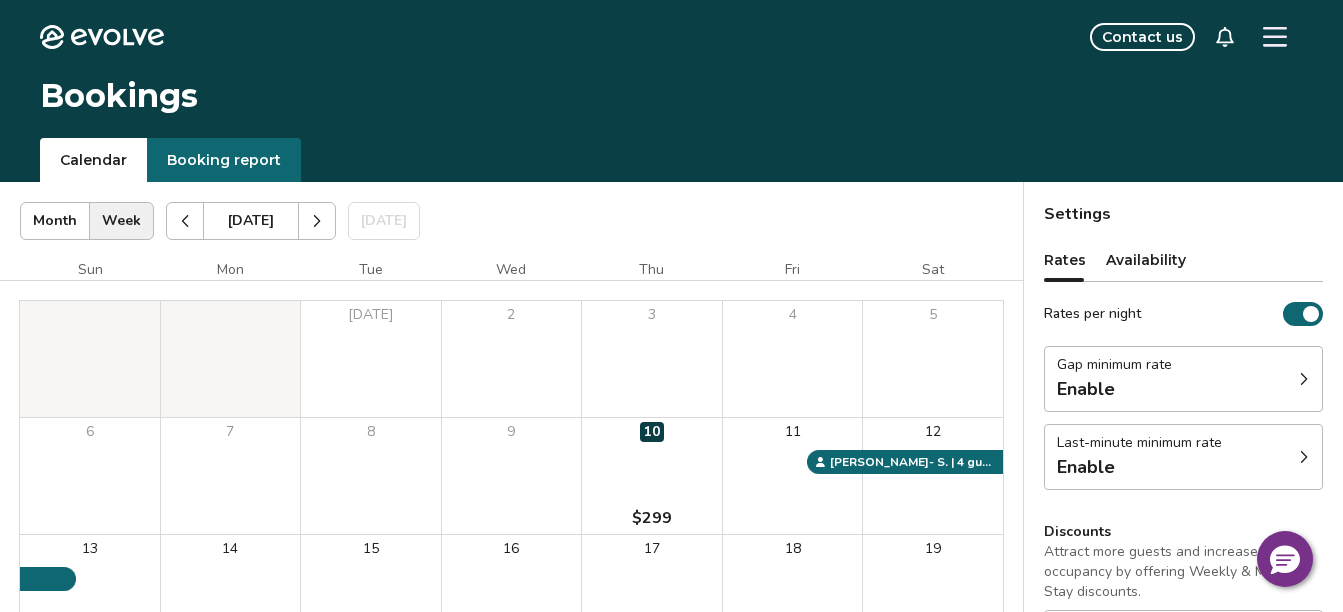 click 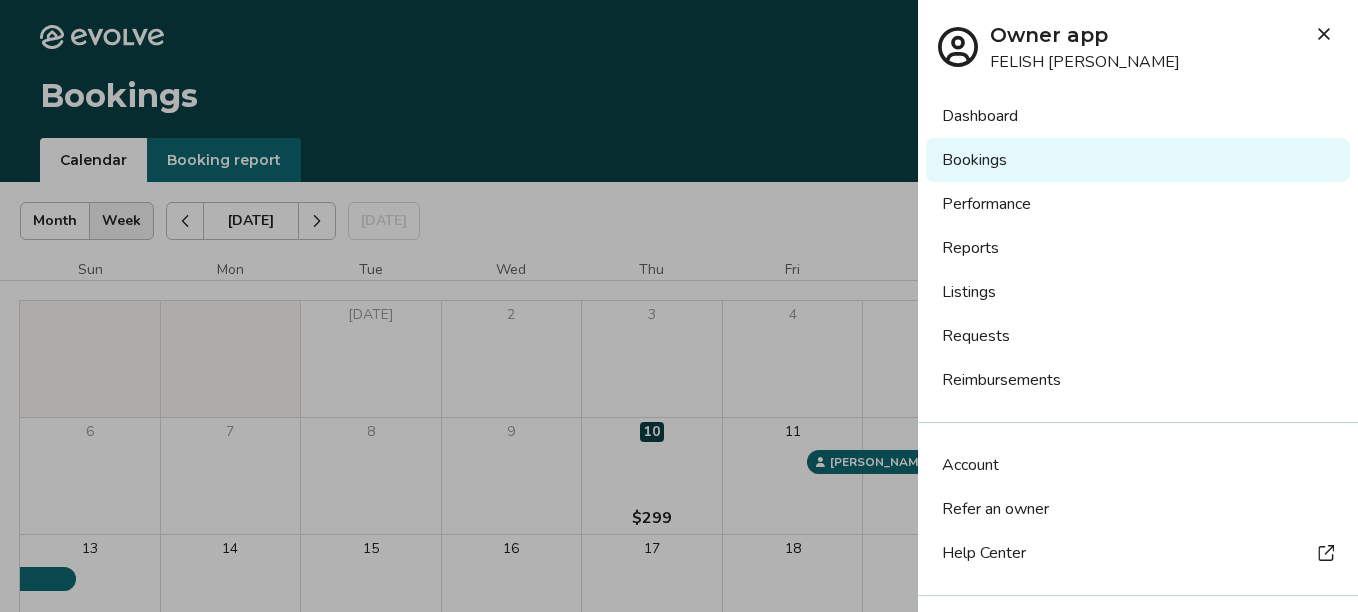 scroll, scrollTop: 68, scrollLeft: 0, axis: vertical 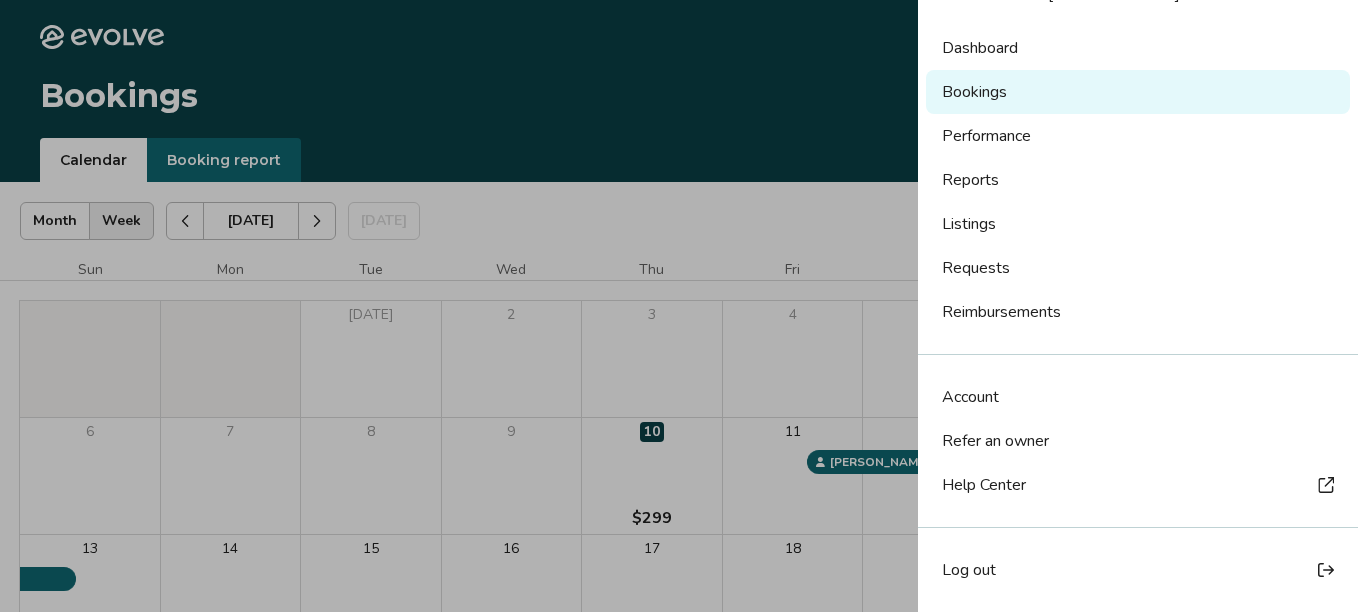 click on "Log out" at bounding box center (969, 570) 